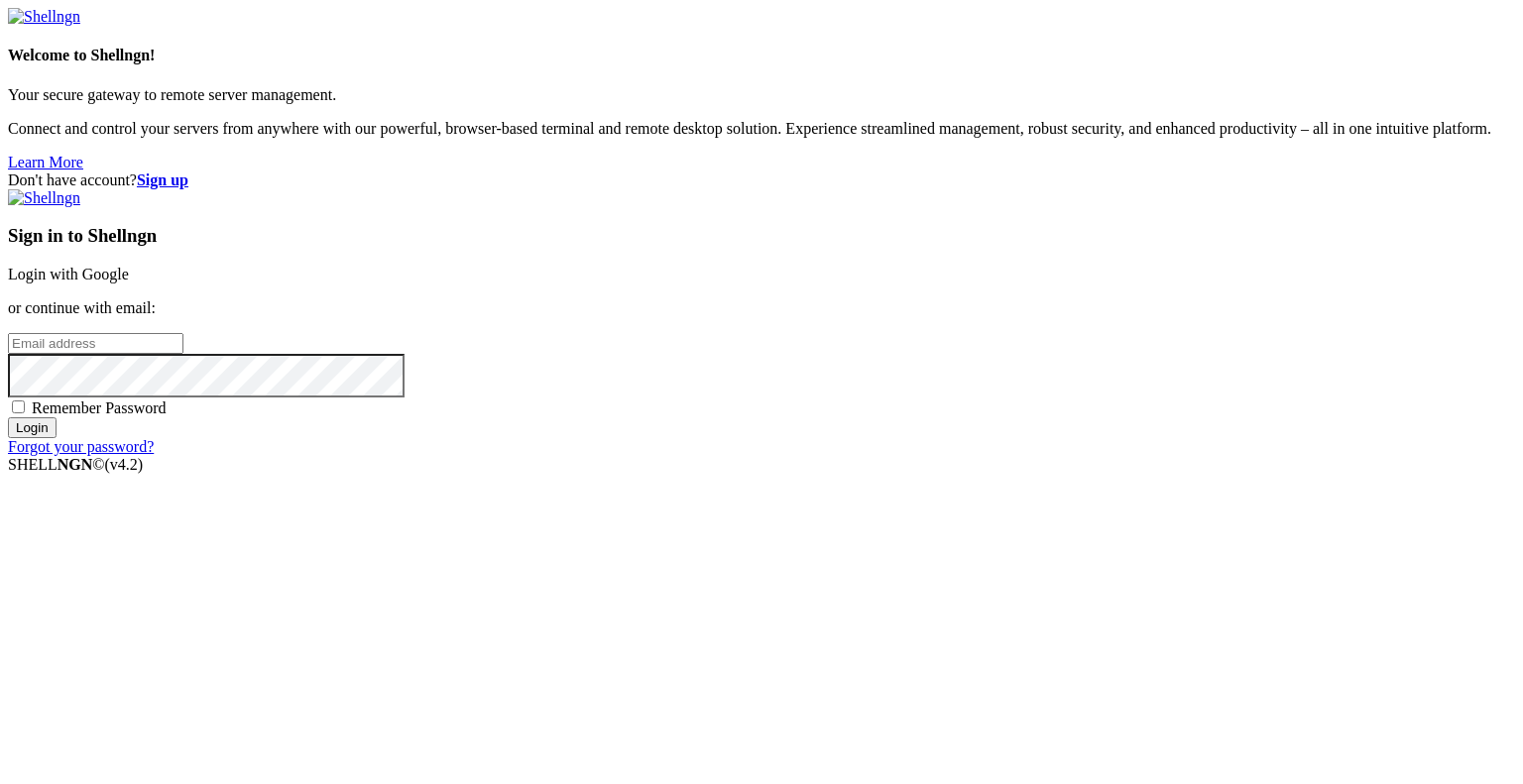 scroll, scrollTop: 0, scrollLeft: 0, axis: both 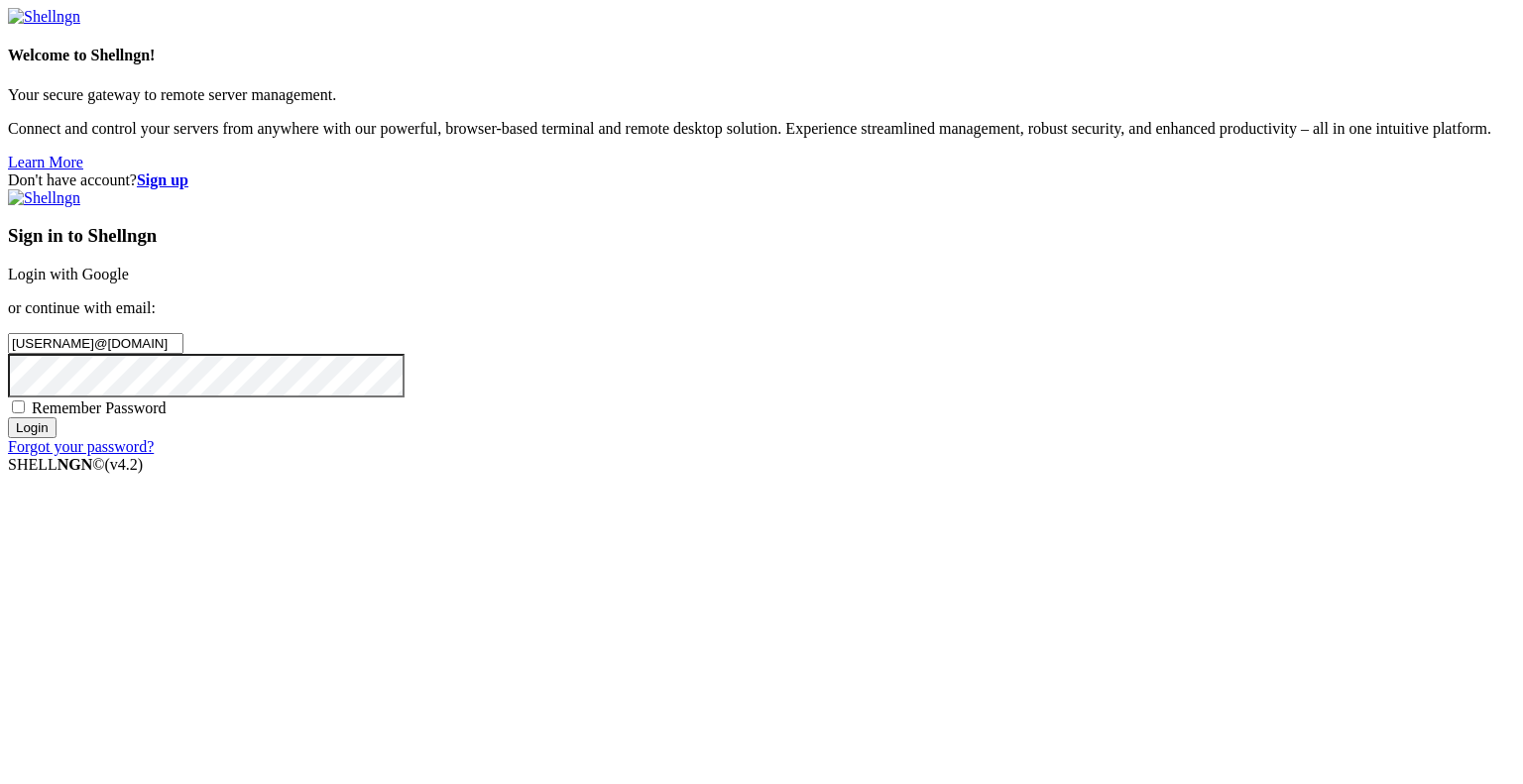 click on "Login" at bounding box center (32, 427) 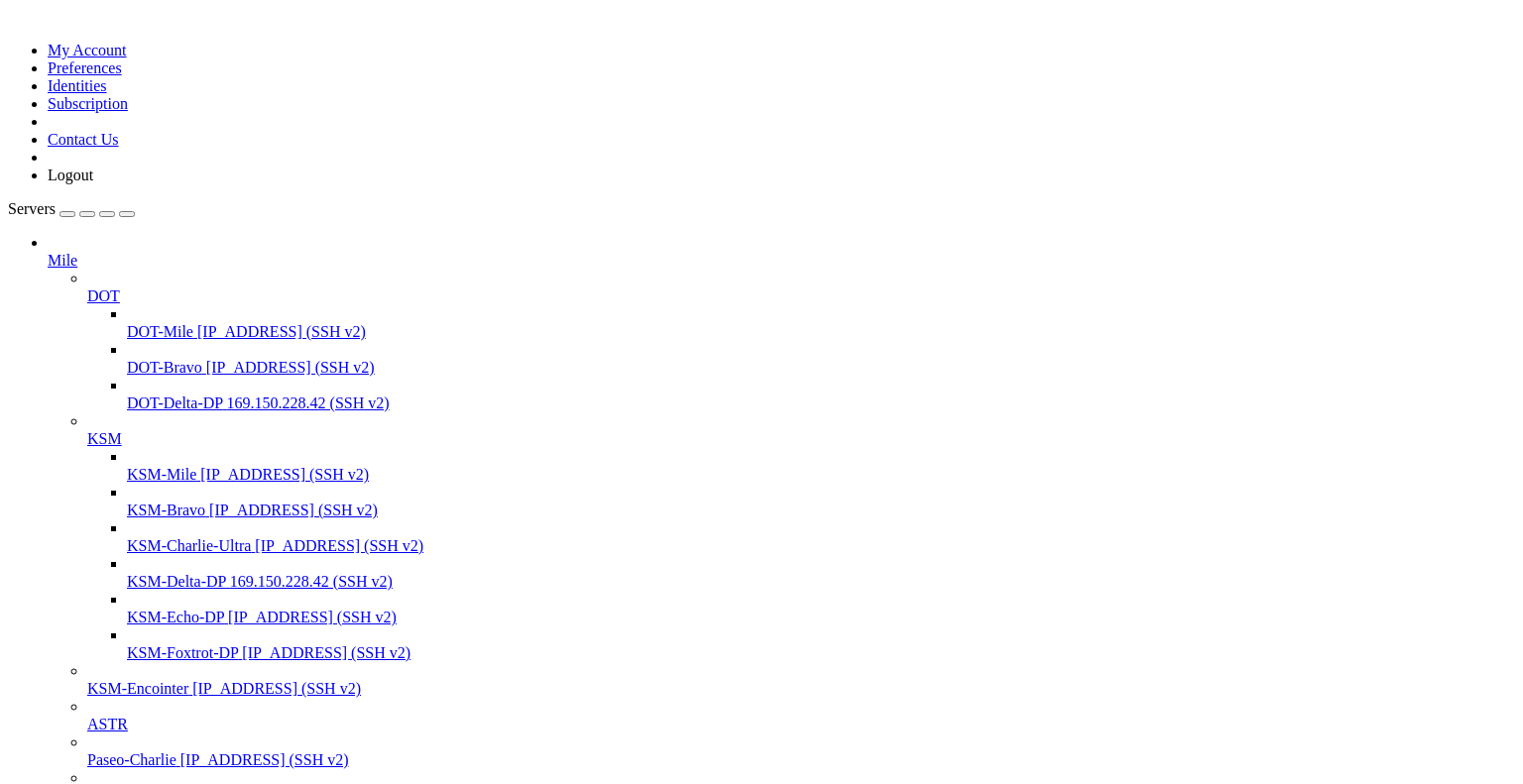 scroll, scrollTop: 67, scrollLeft: 0, axis: vertical 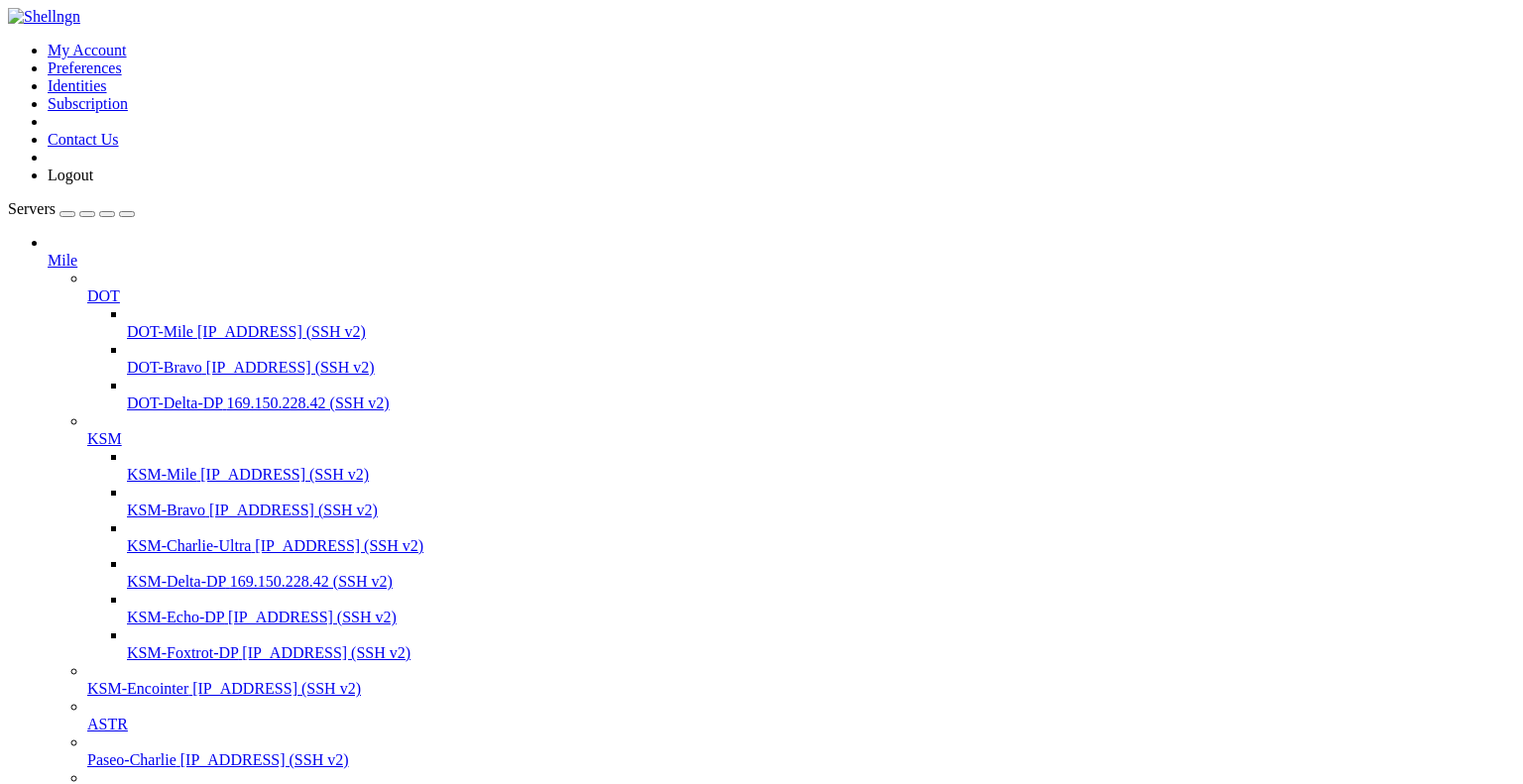 click on "Connect" at bounding box center (73, 1023) 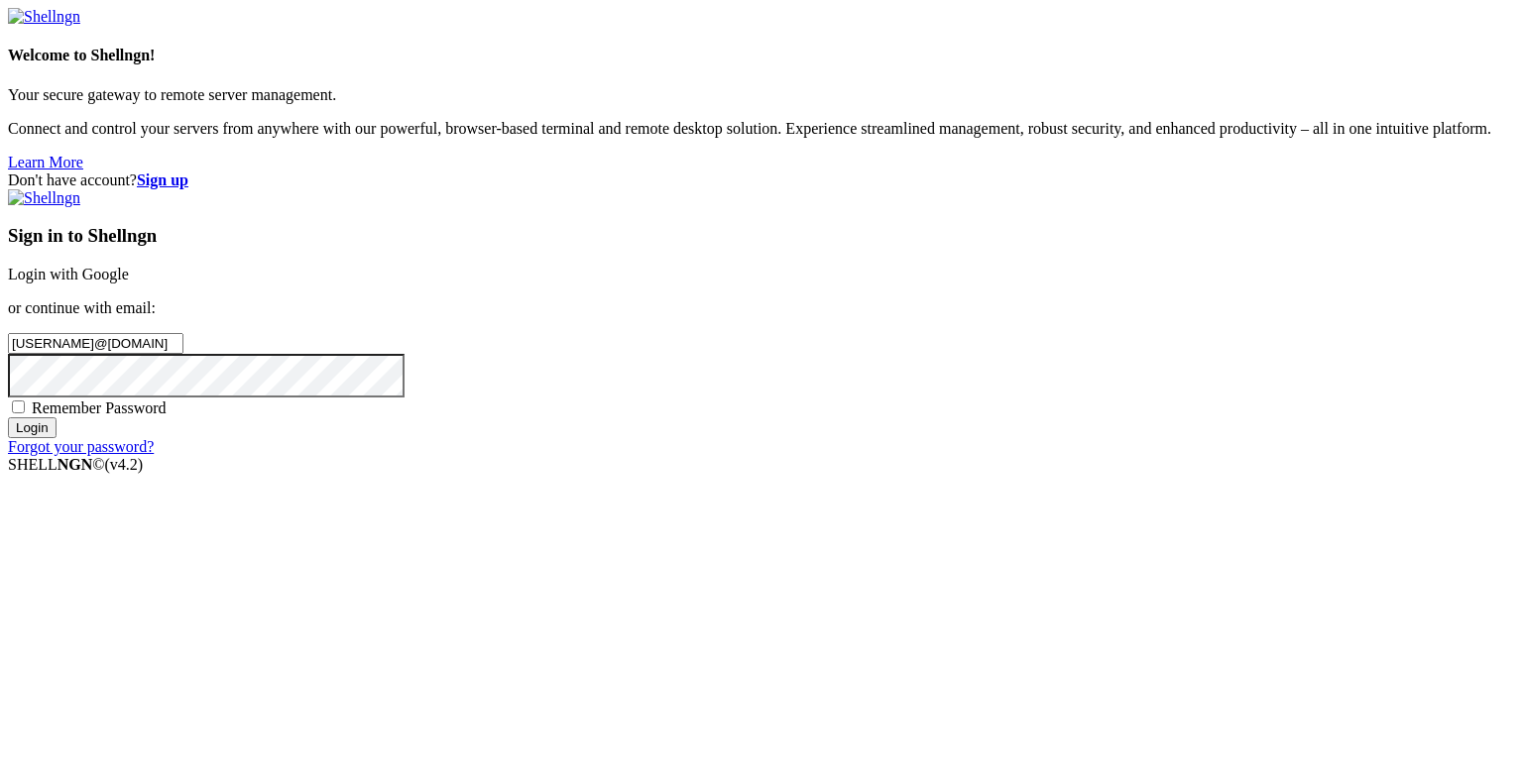 click on "Login" at bounding box center (32, 427) 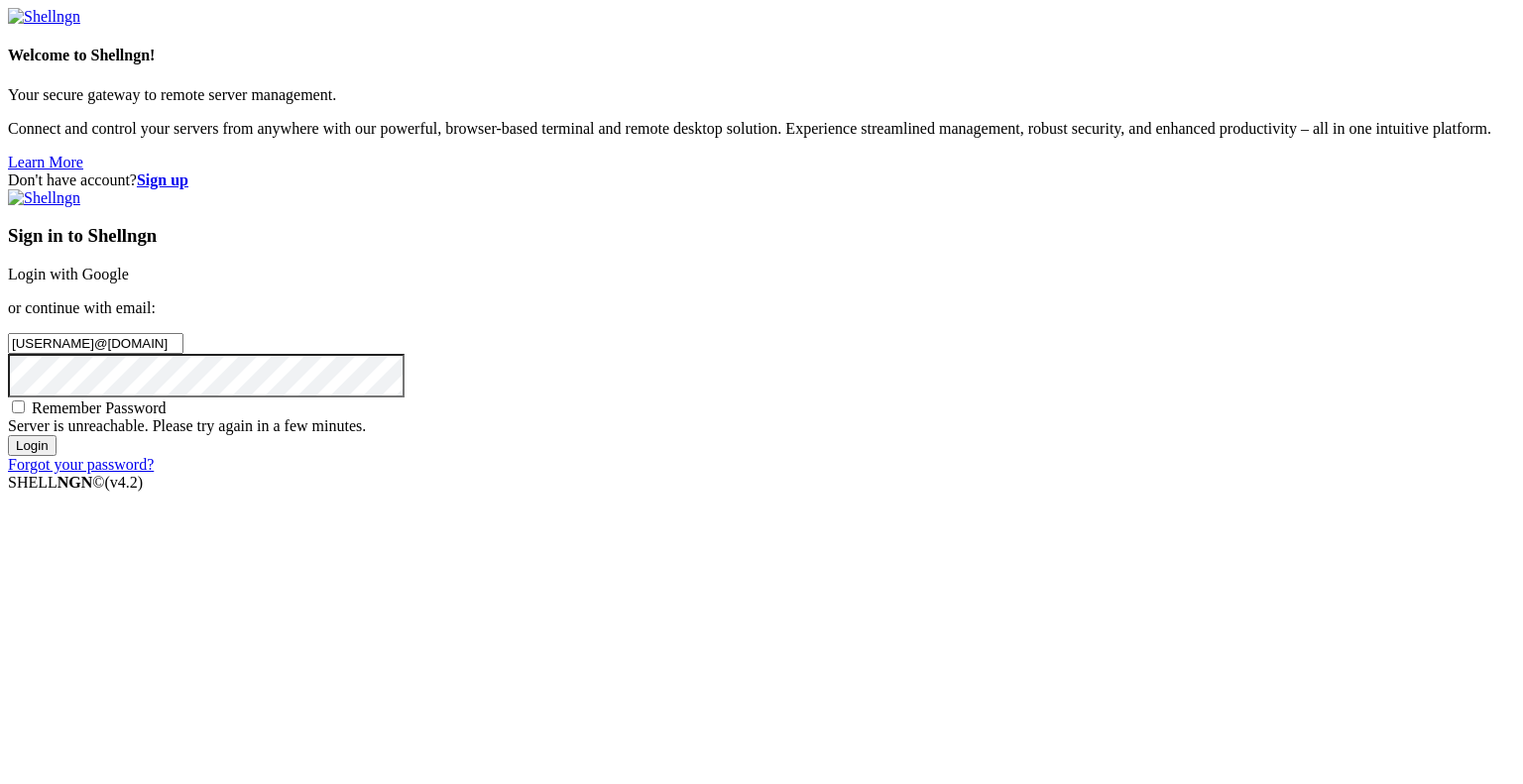 click on "Login" at bounding box center [32, 445] 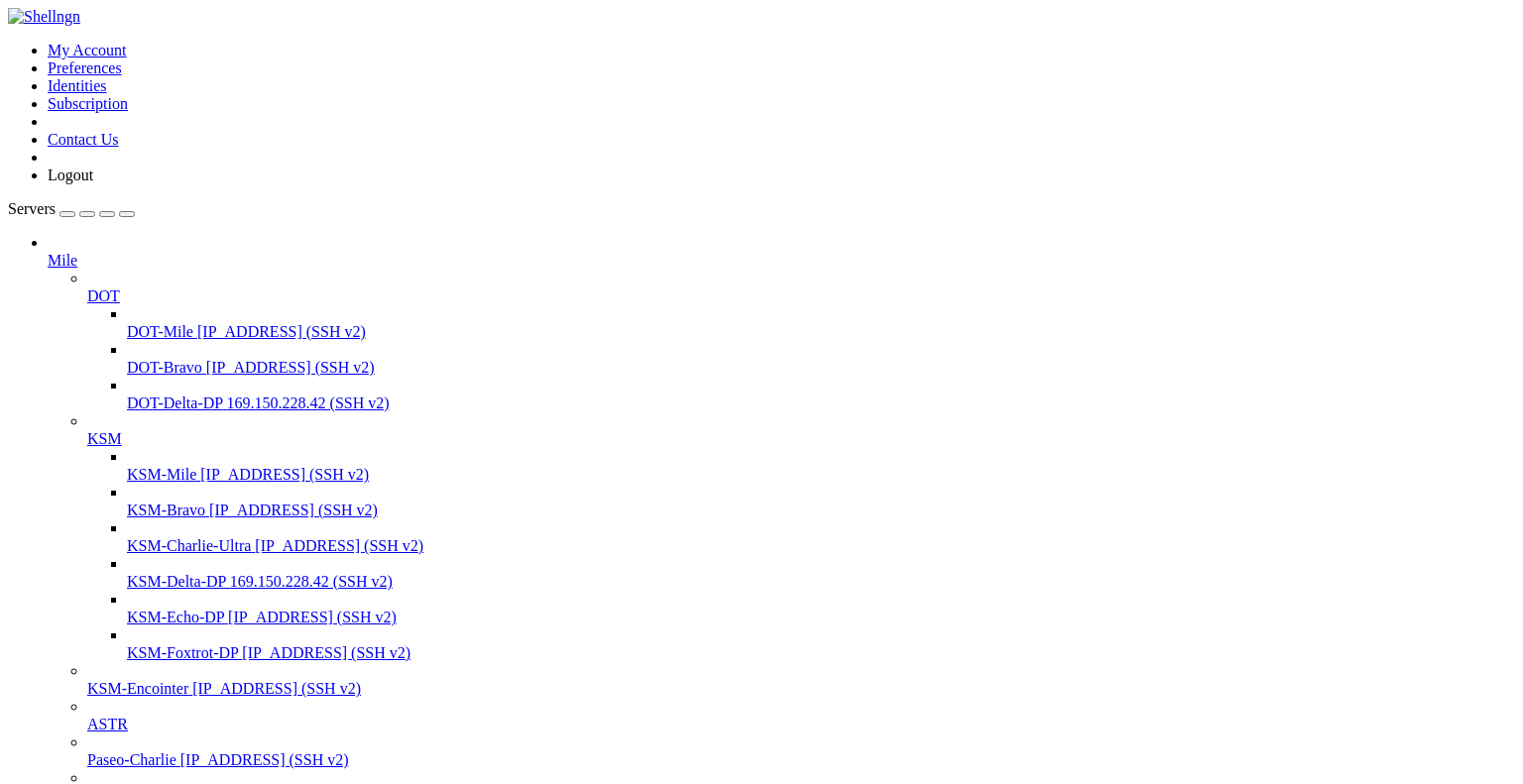scroll, scrollTop: 0, scrollLeft: 0, axis: both 